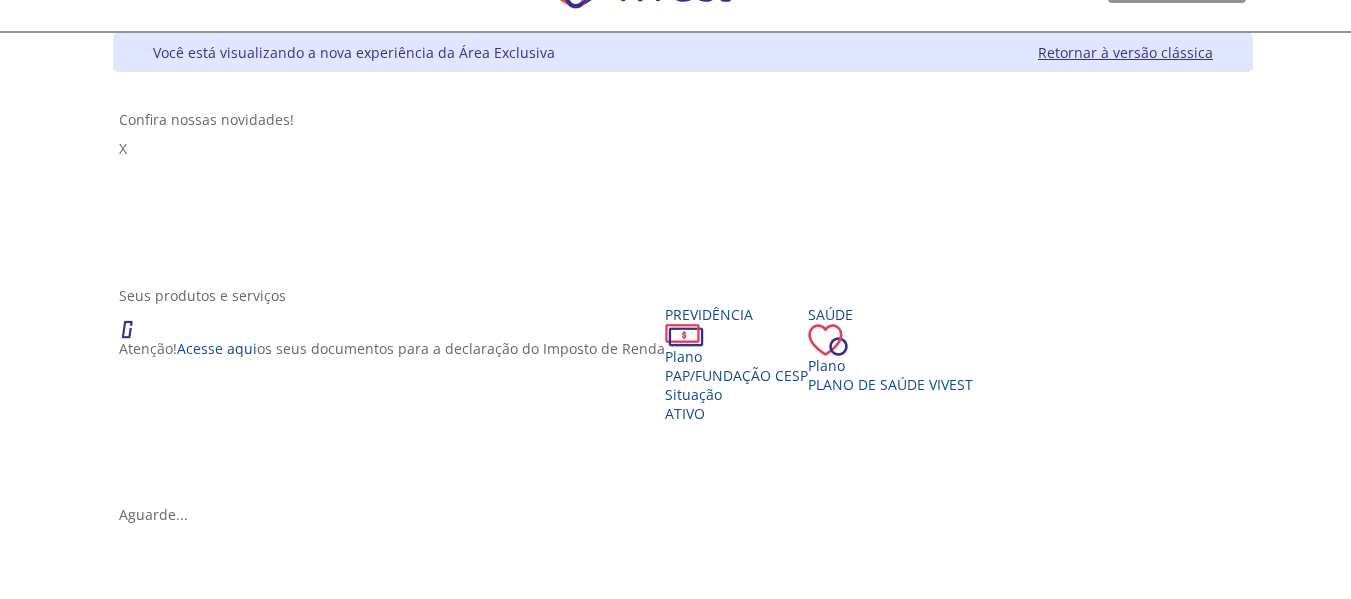 scroll, scrollTop: 100, scrollLeft: 0, axis: vertical 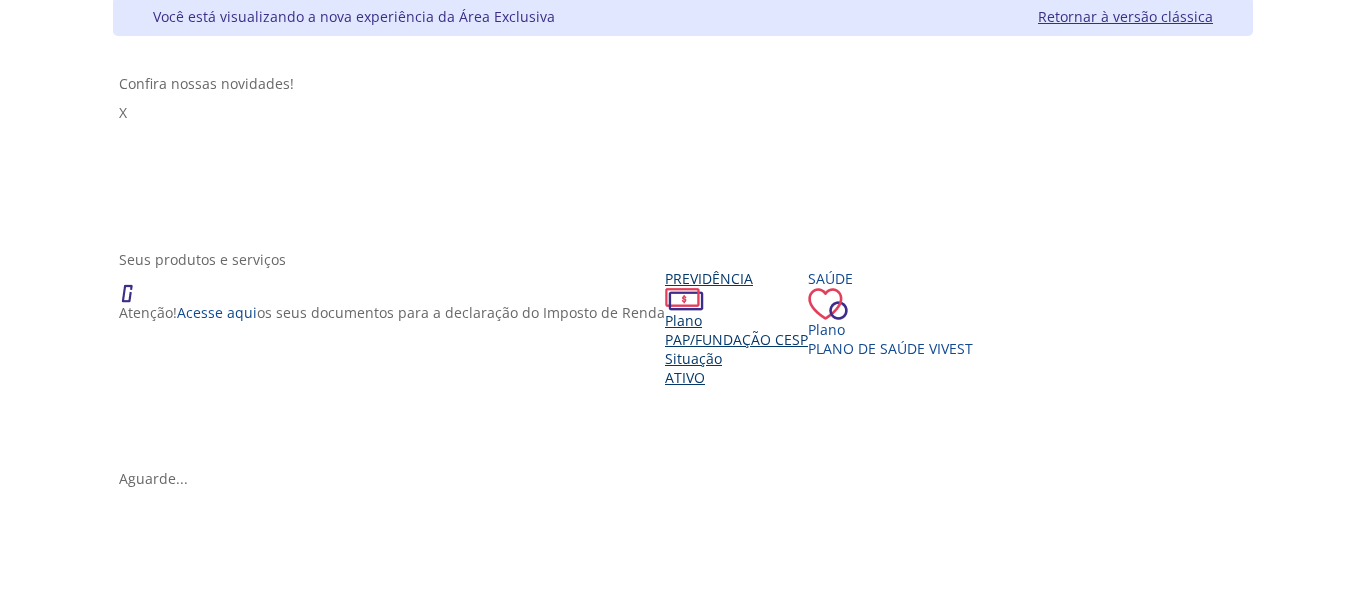 click on "Plano [PLAN_NAME]
Plano [PLAN_NAME]
Situação Ativo" at bounding box center [736, 328] 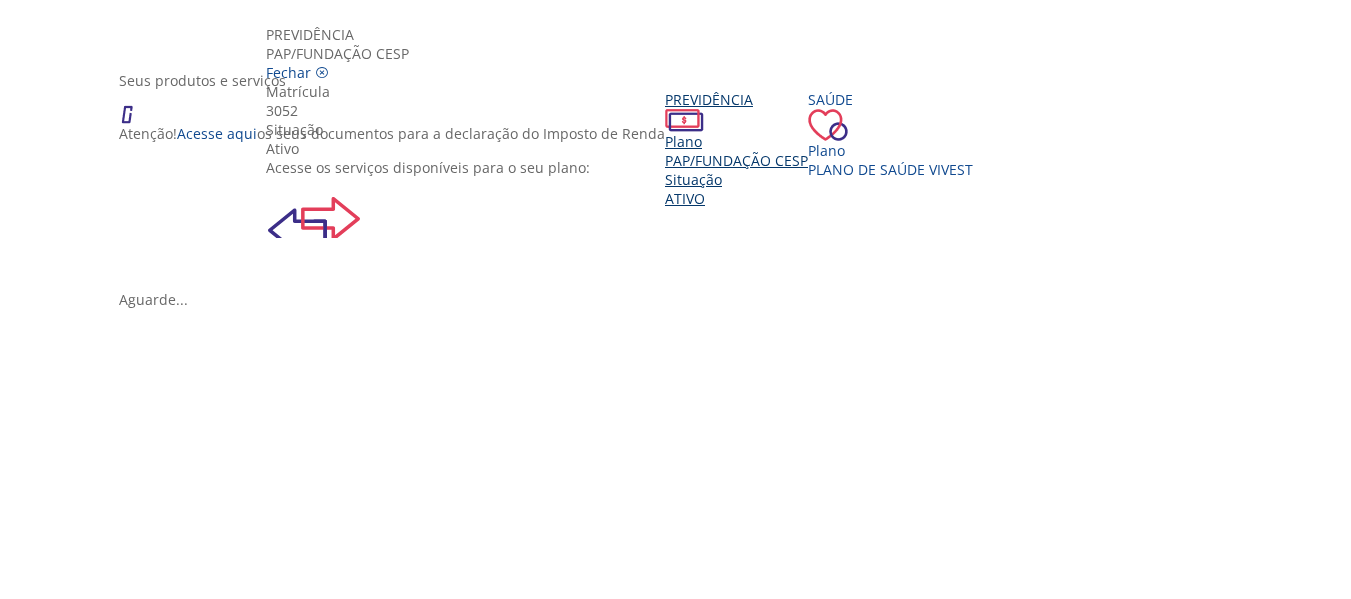scroll, scrollTop: 300, scrollLeft: 0, axis: vertical 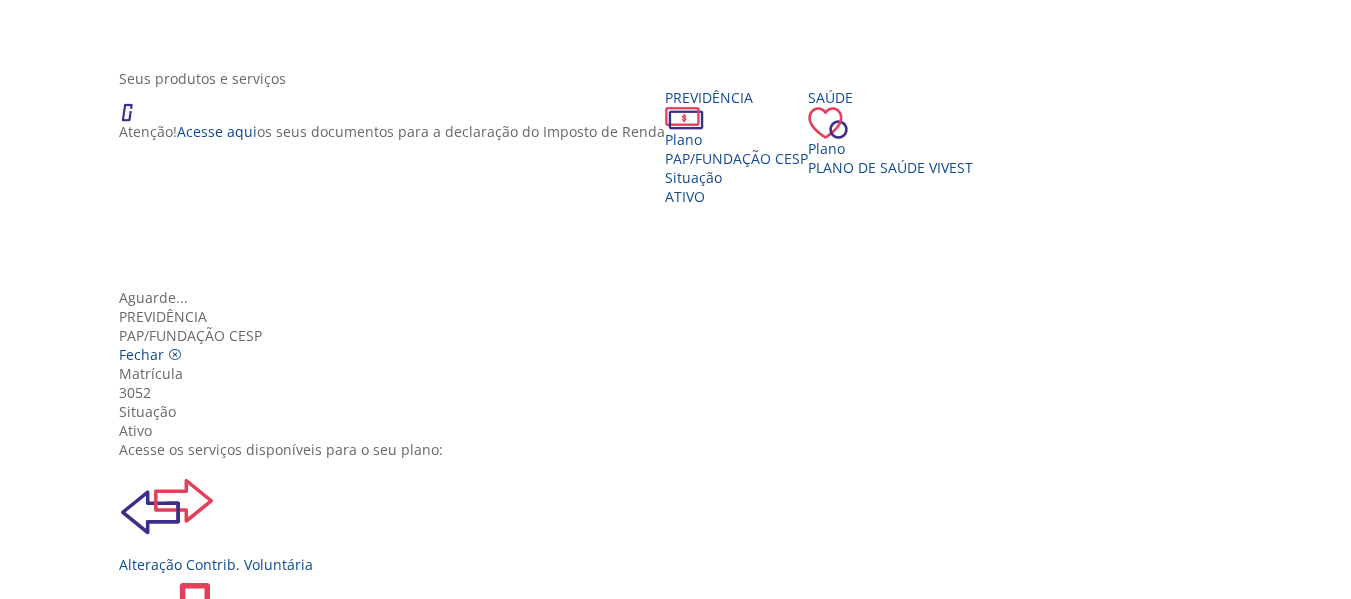 click at bounding box center [167, 737] 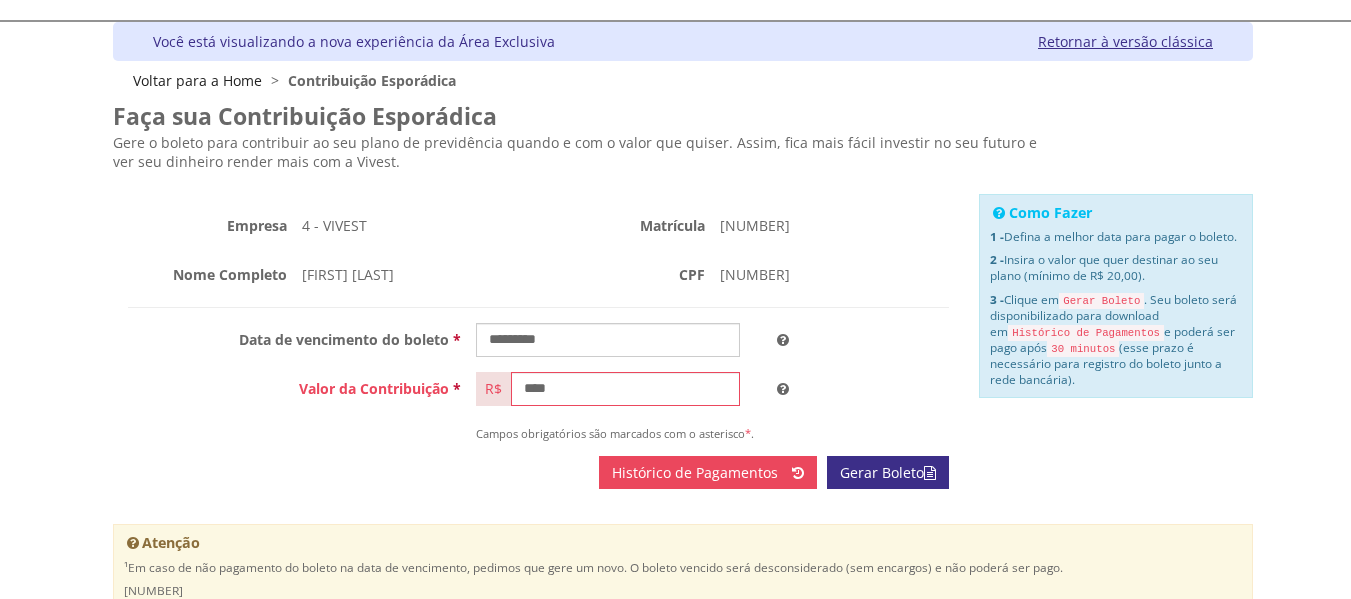 scroll, scrollTop: 59, scrollLeft: 0, axis: vertical 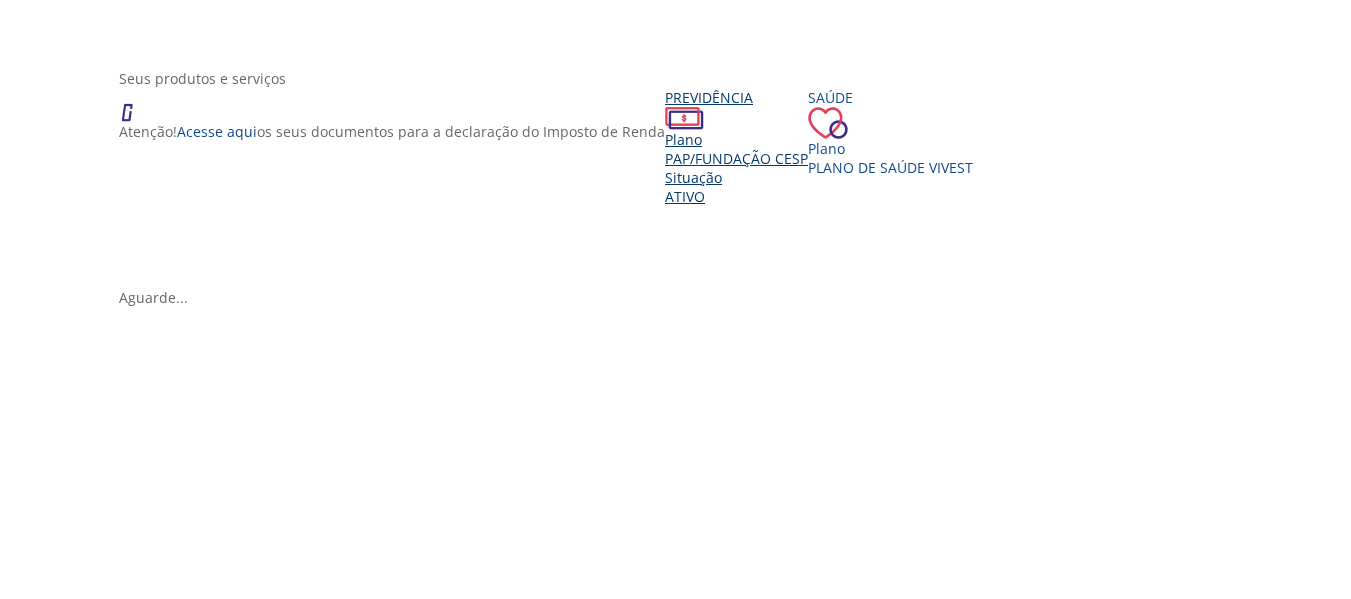 click on "PAP/Fundação CESP" at bounding box center (736, 158) 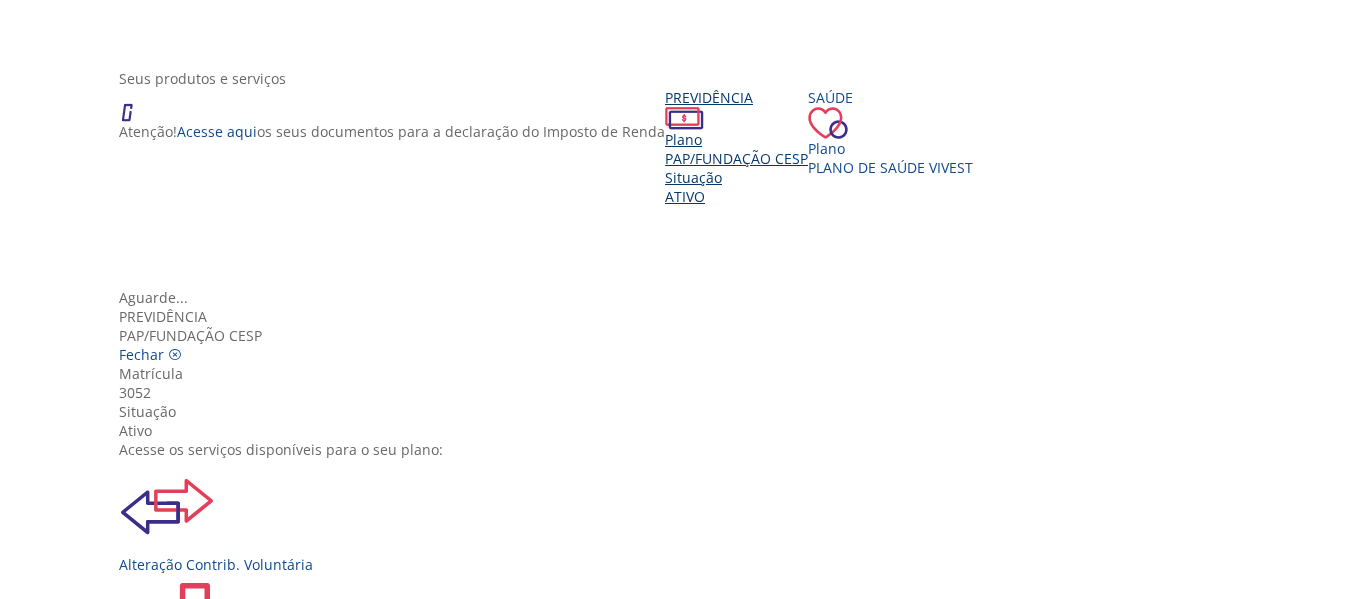 scroll, scrollTop: 200, scrollLeft: 0, axis: vertical 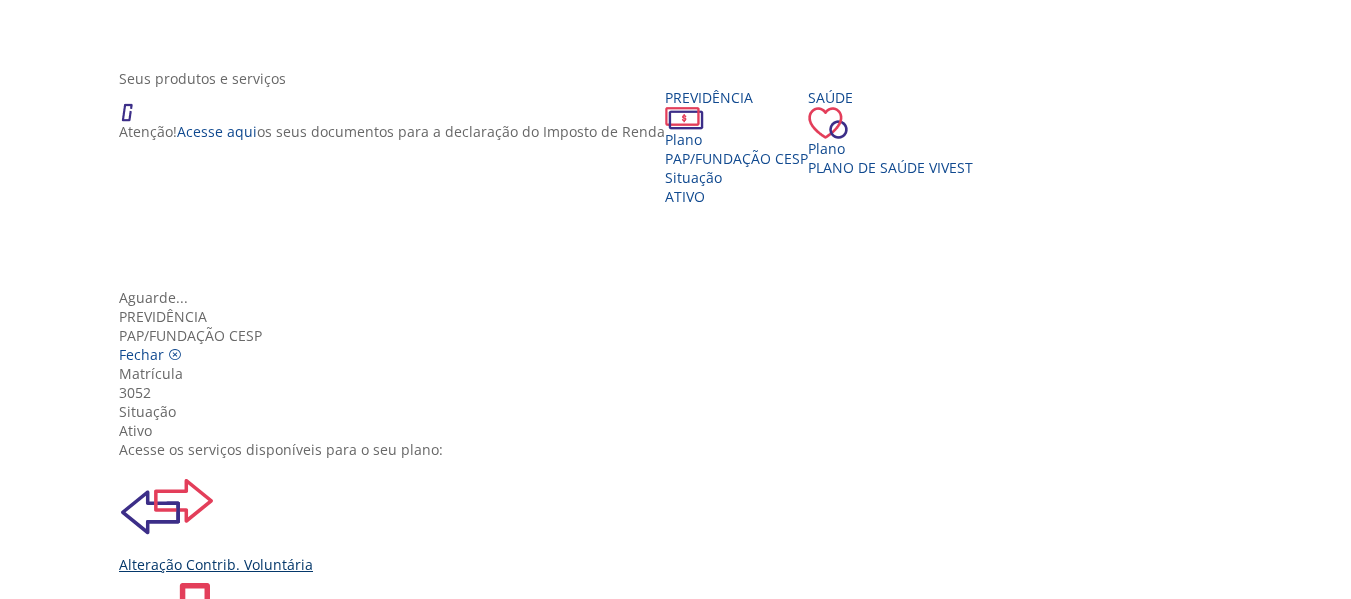 click on "Alteração Contrib. Voluntária" at bounding box center [683, 564] 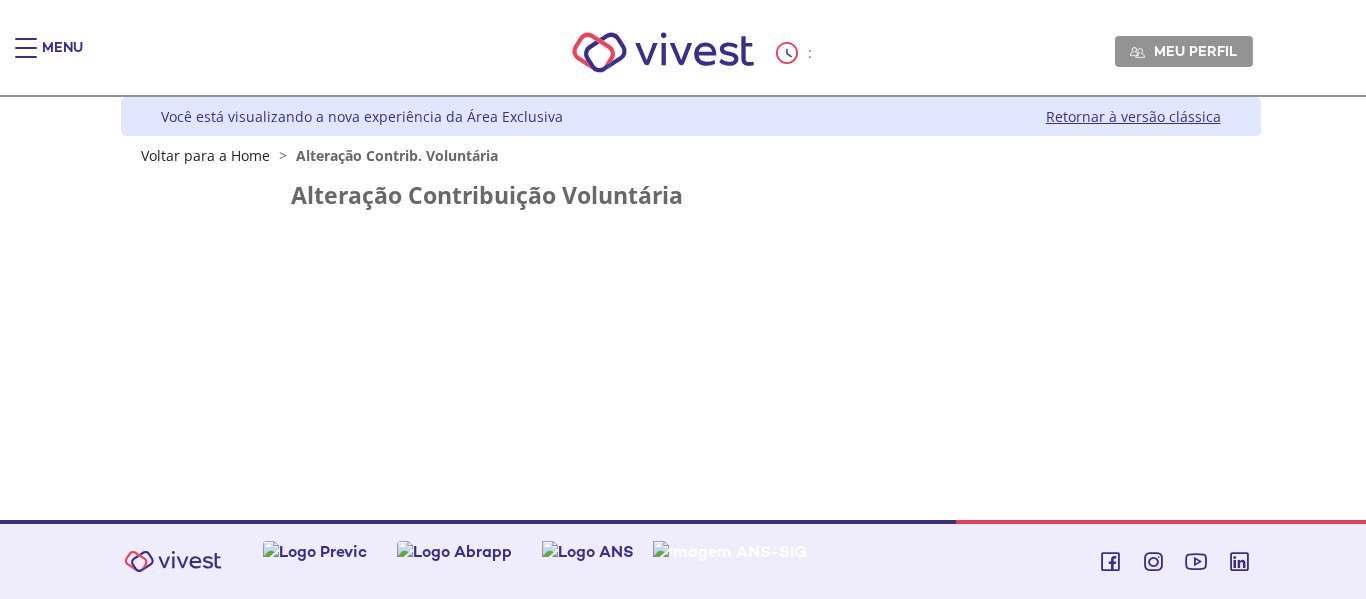 scroll, scrollTop: 0, scrollLeft: 0, axis: both 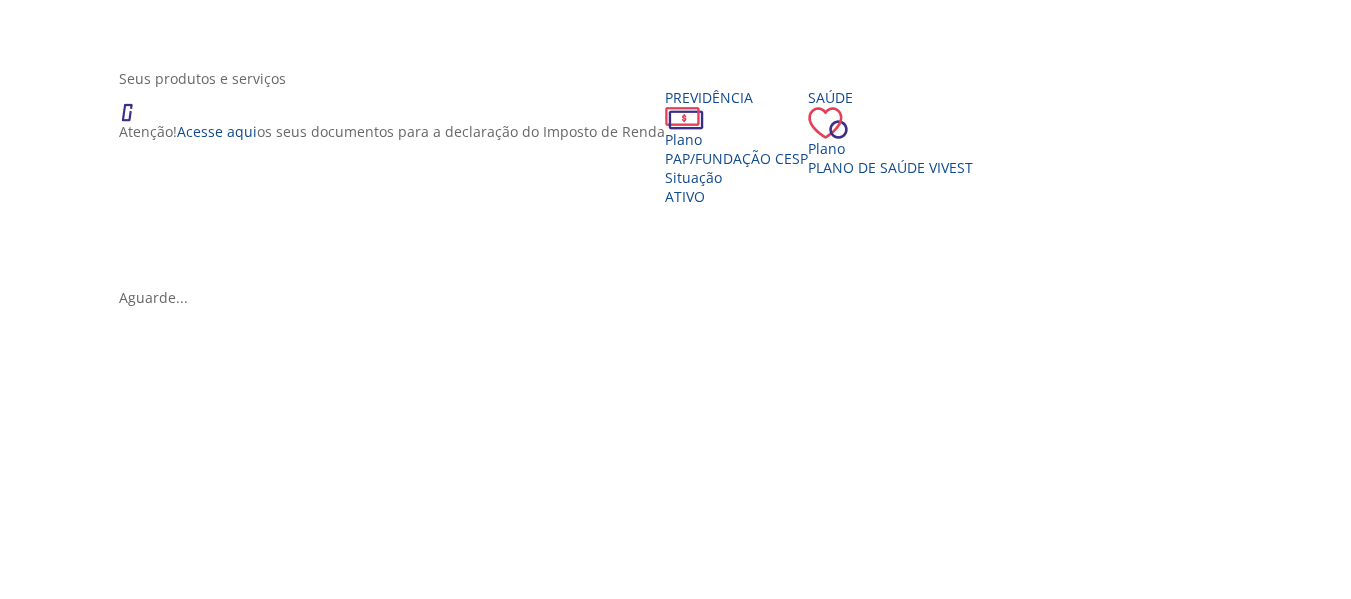 click on "Atenção!  Acesse aqui  os seus documentos para a declaração do Imposto de Renda
Previdência
Plano PAP/Fundação CESP
Situação Ativo
Saúde
Plano Plano de Saúde VIVEST" at bounding box center (683, 188) 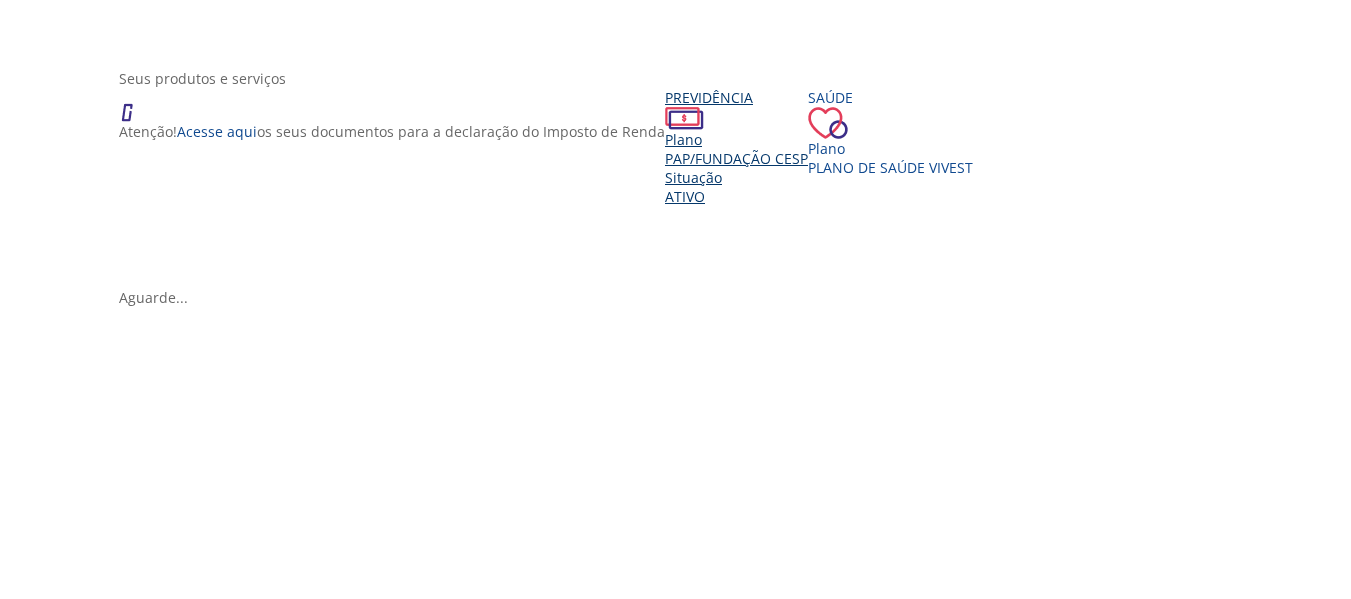 click on "Situação" at bounding box center (736, 177) 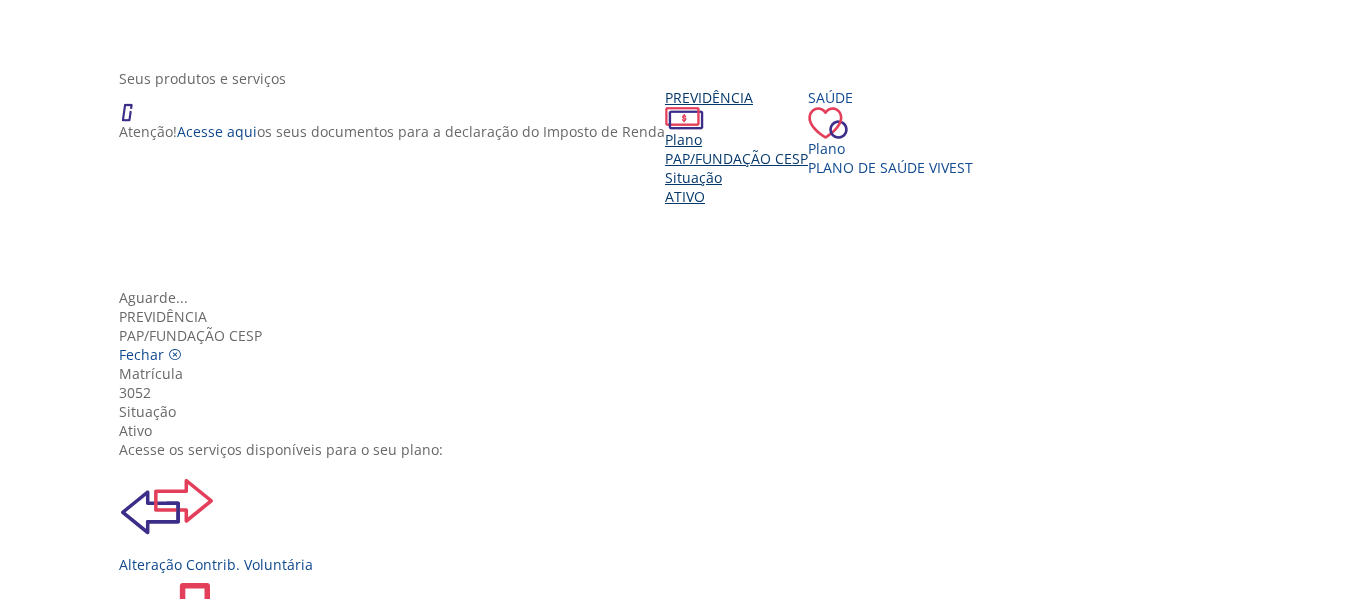 scroll, scrollTop: 200, scrollLeft: 0, axis: vertical 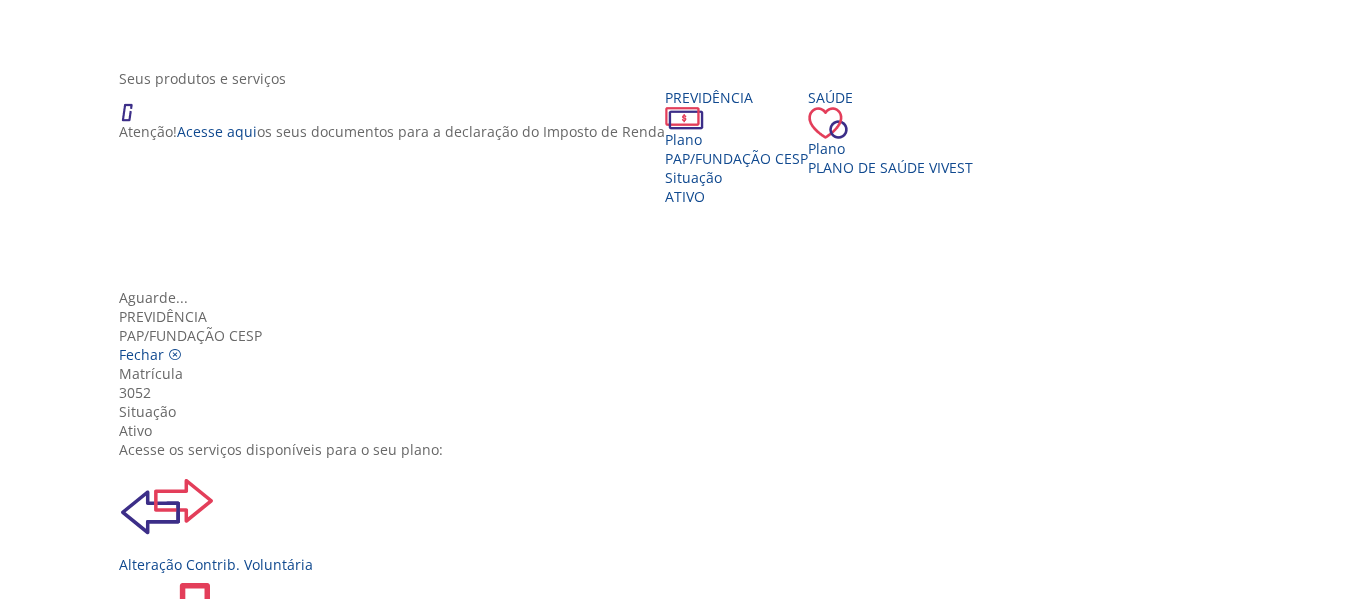 click on "Extrato Previdenciário" at bounding box center [683, 1139] 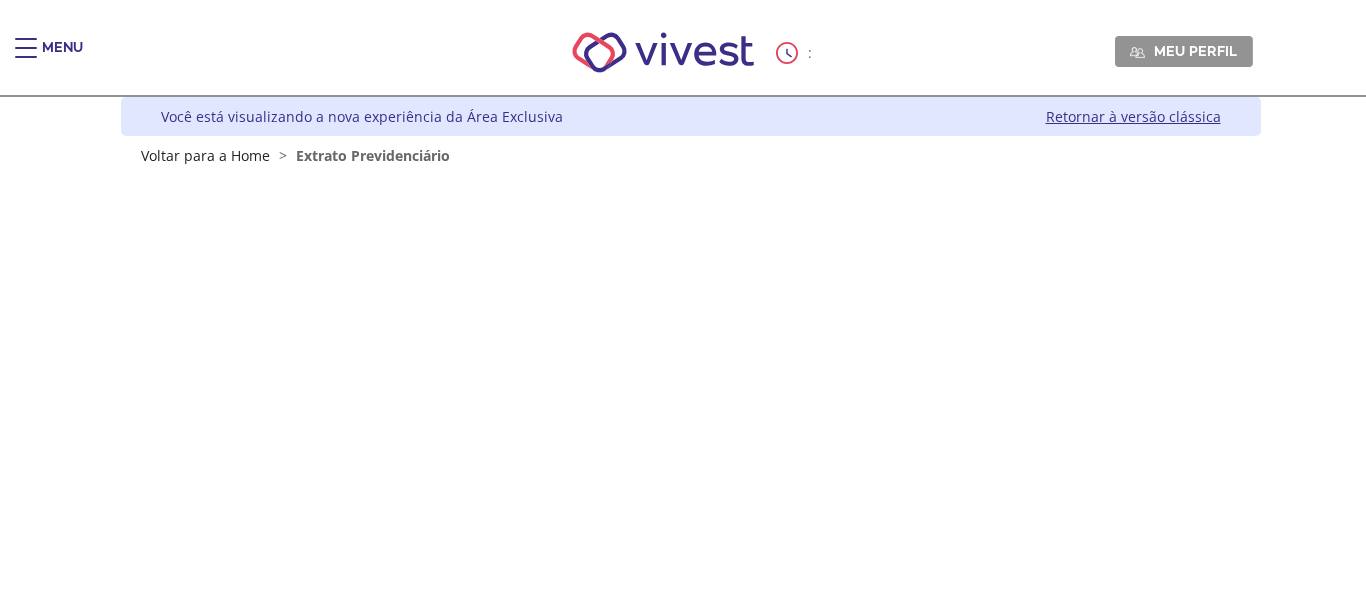 scroll, scrollTop: 0, scrollLeft: 0, axis: both 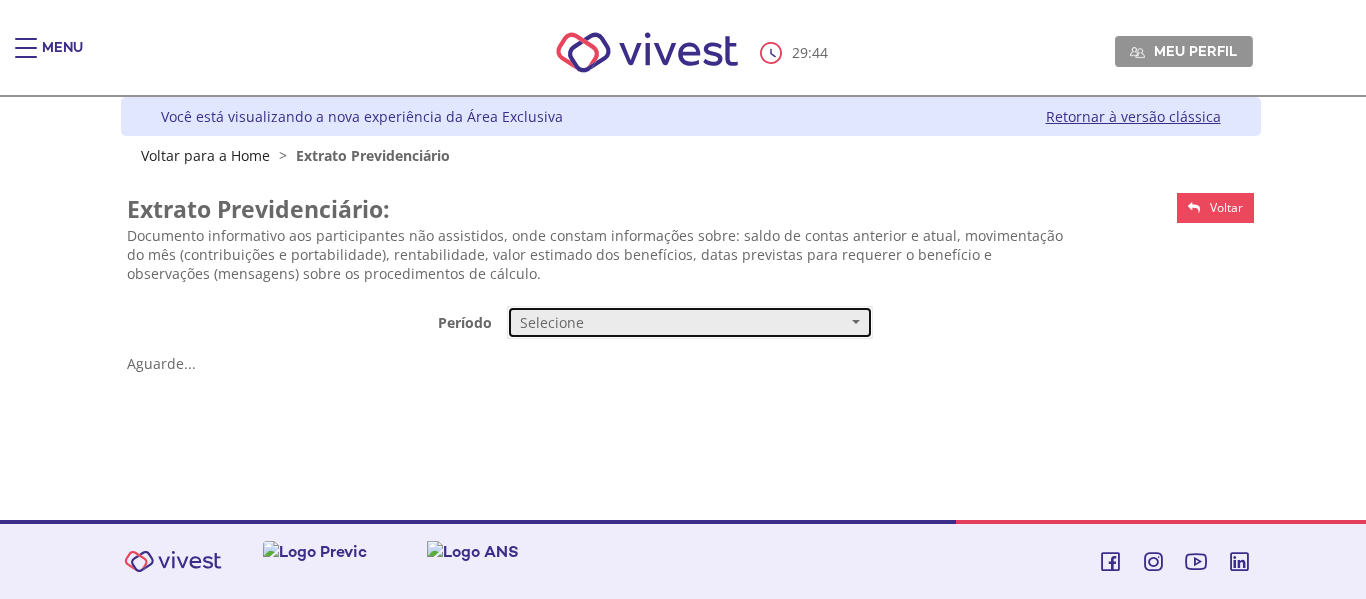 click at bounding box center (856, 322) 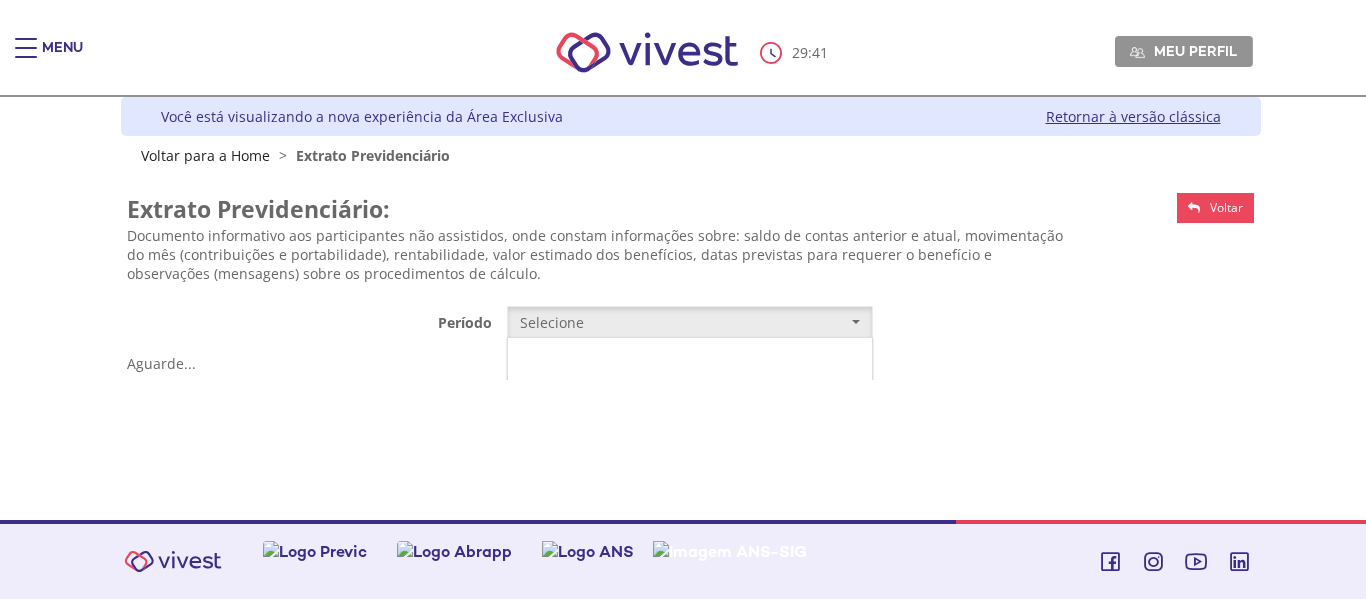 click on "Mensal" at bounding box center [690, 360] 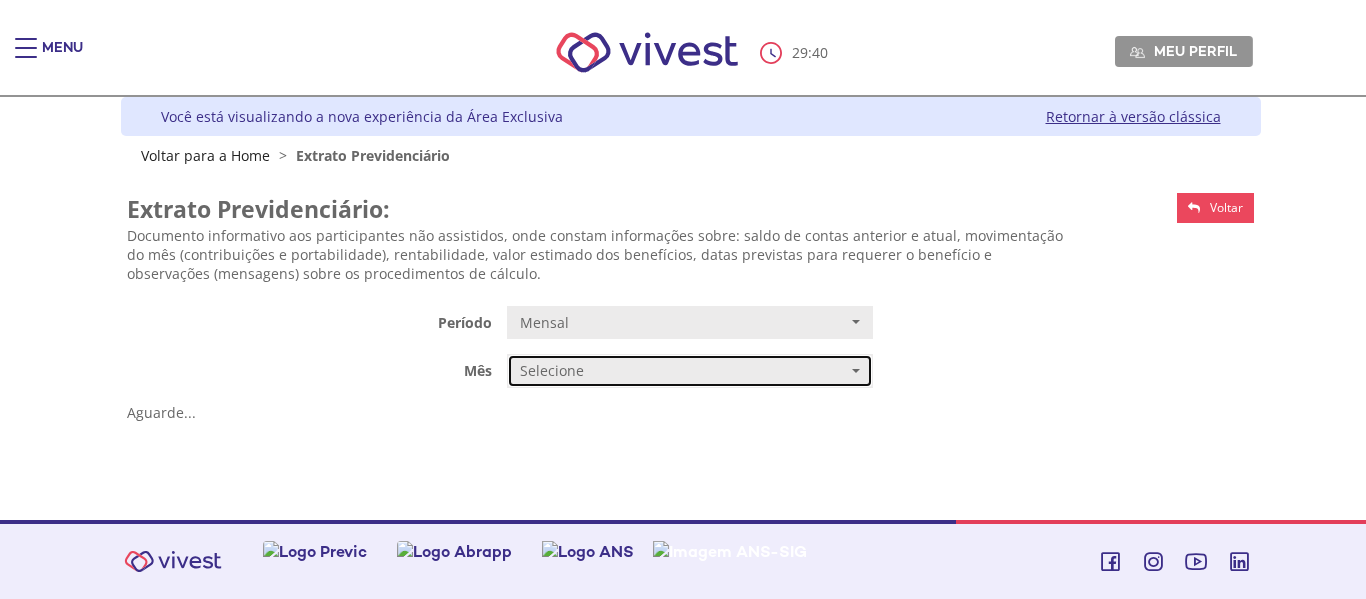 click at bounding box center (856, 371) 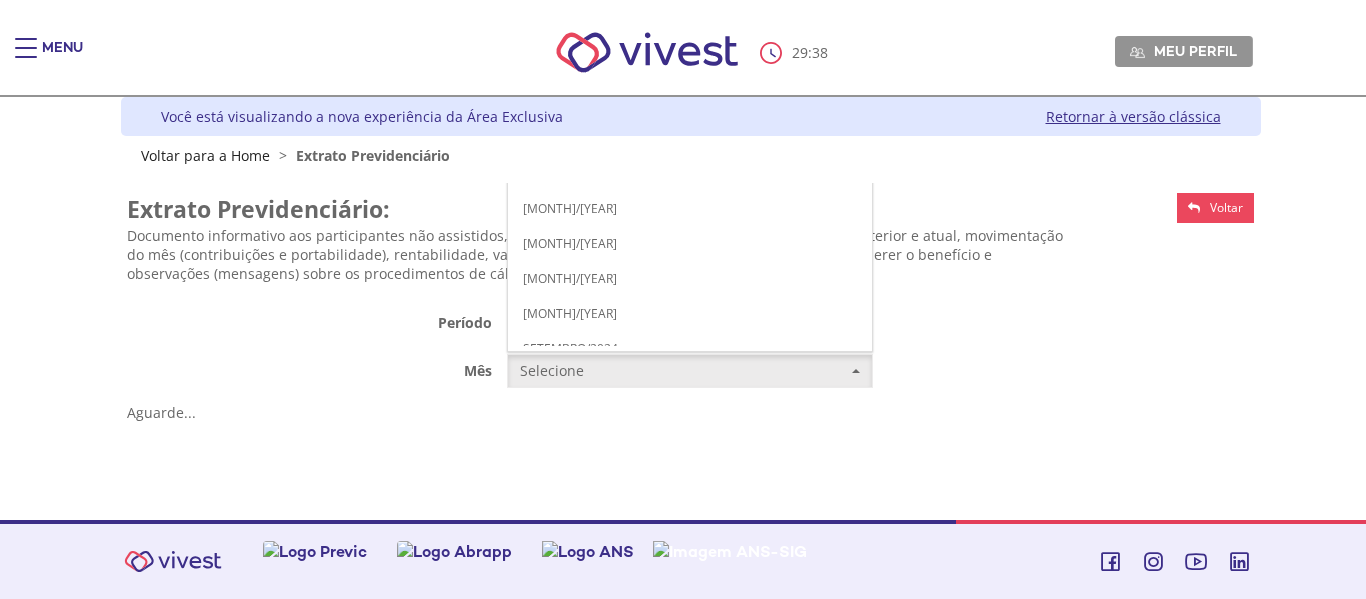 click on "[MONTH]/[YEAR]" at bounding box center [690, 33] 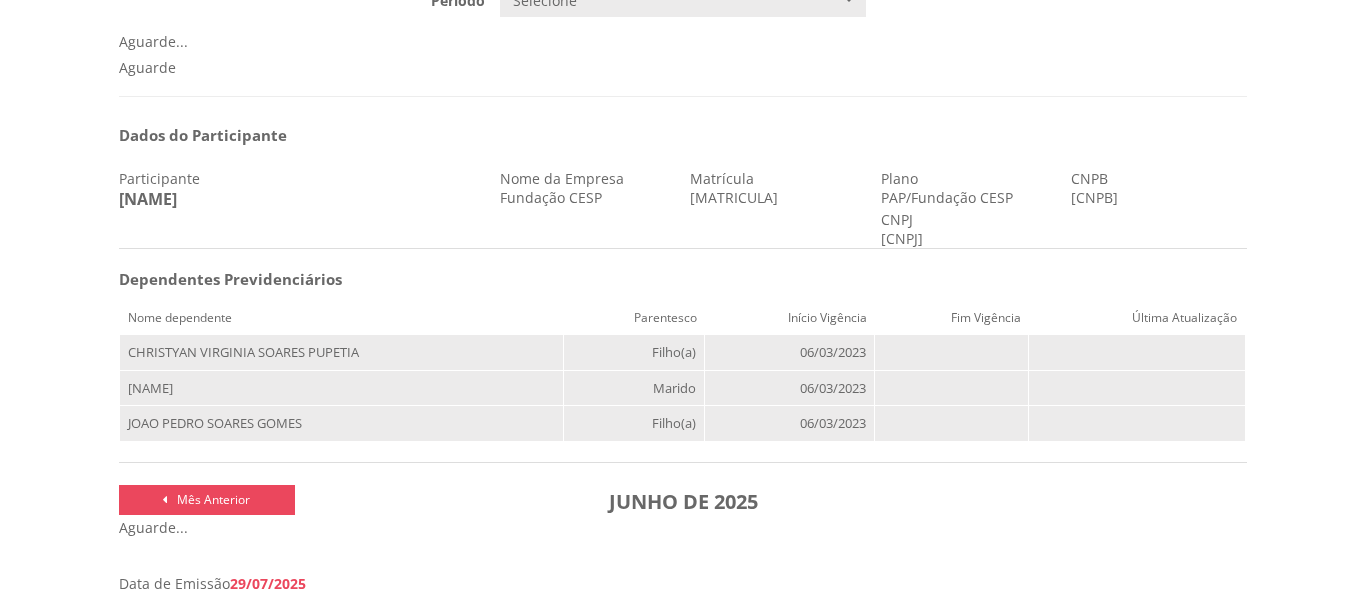 scroll, scrollTop: 200, scrollLeft: 0, axis: vertical 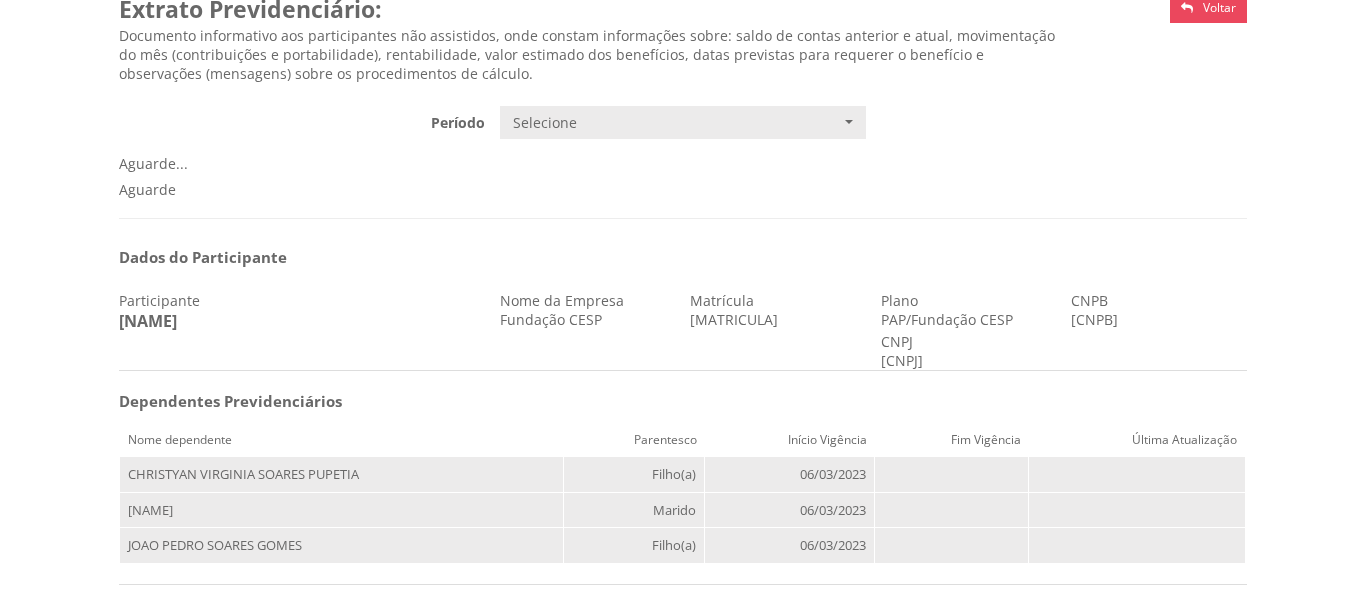 click on "**********" at bounding box center [683, 81] 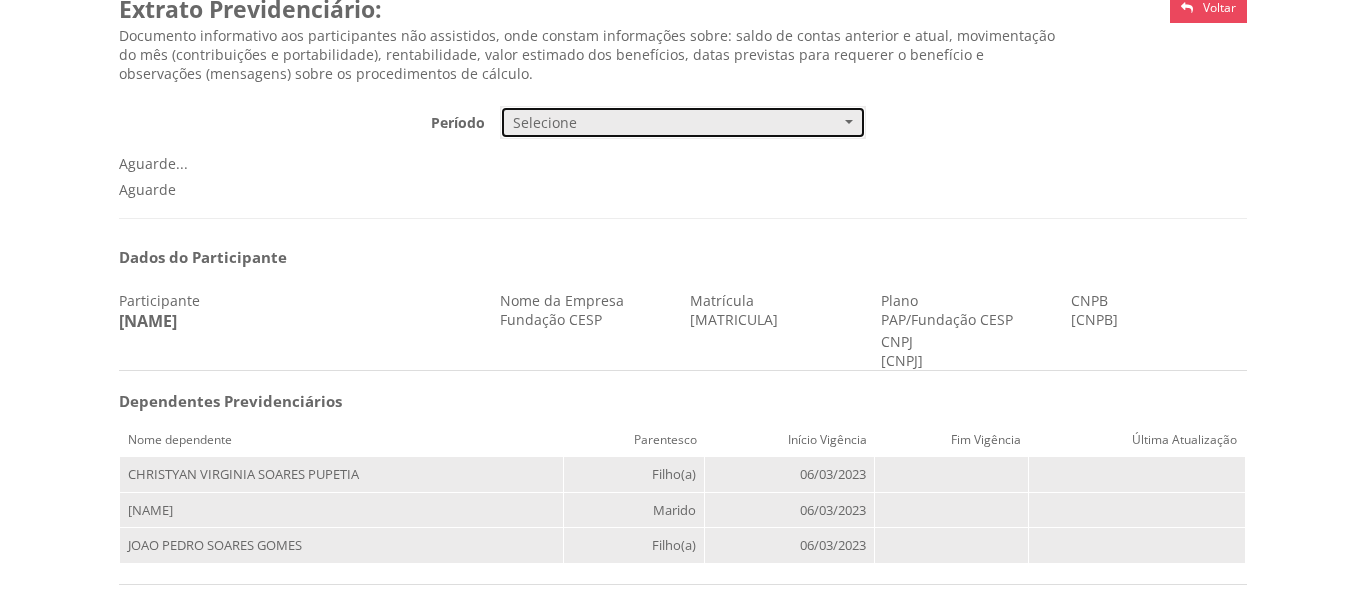 click on "Selecione" at bounding box center (683, 123) 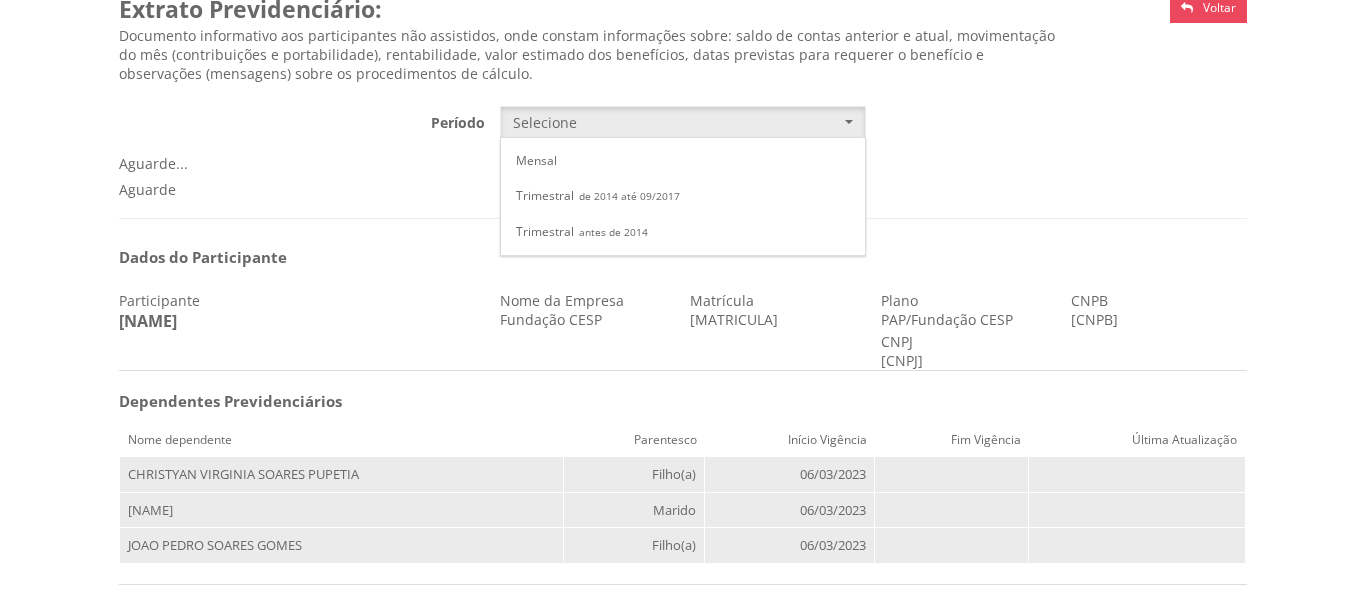 click on "Dados do Participante
Participante
[NAME]
Nome da Empresa
Fundação CESP
Matrícula
[MATRICULA]
Plano
PAP/Fundação CESP
CNPB
[CNPB]
CNPJ
[CNPJ]
Dependentes Previdenciários
Nome dependente
Parentesco
Início Vigência
Fim Vigência
Última Atualização
CHRISTYAN VIRGINIA SOARES PUPETIA
Filho(a)
06/03/2023
DYLAN SOARES GOMES
Marido
06/03/2023" at bounding box center [683, 1065] 